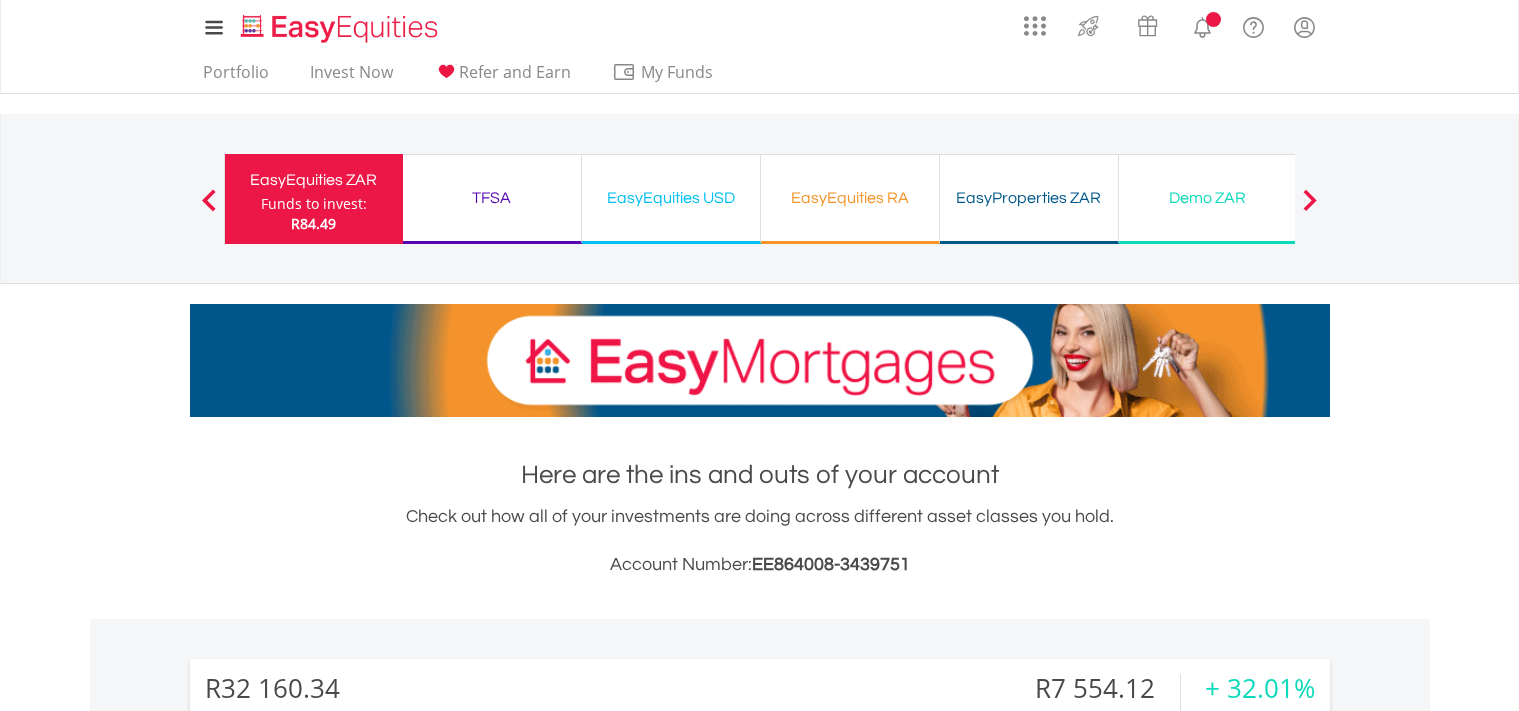scroll, scrollTop: 0, scrollLeft: 0, axis: both 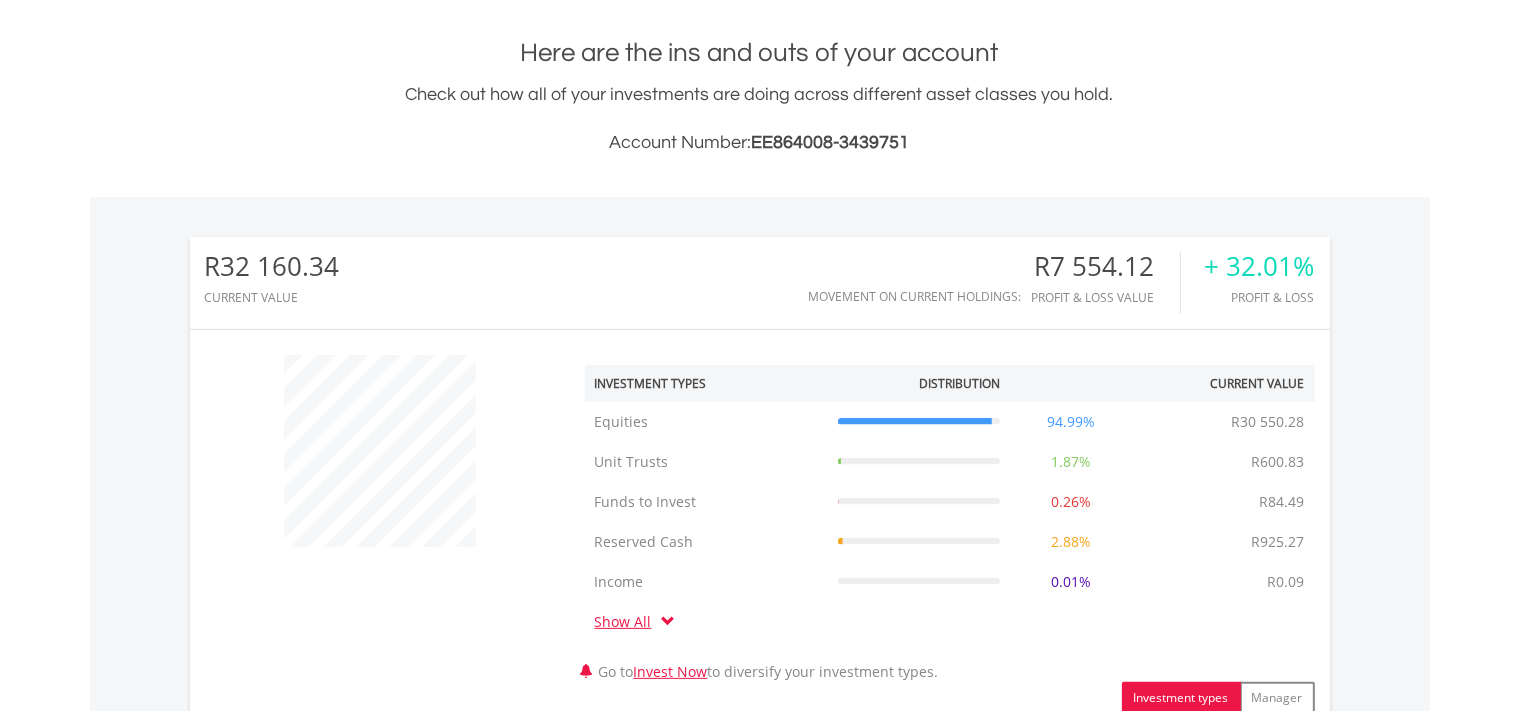 drag, startPoint x: 354, startPoint y: 254, endPoint x: 204, endPoint y: 249, distance: 150.08331 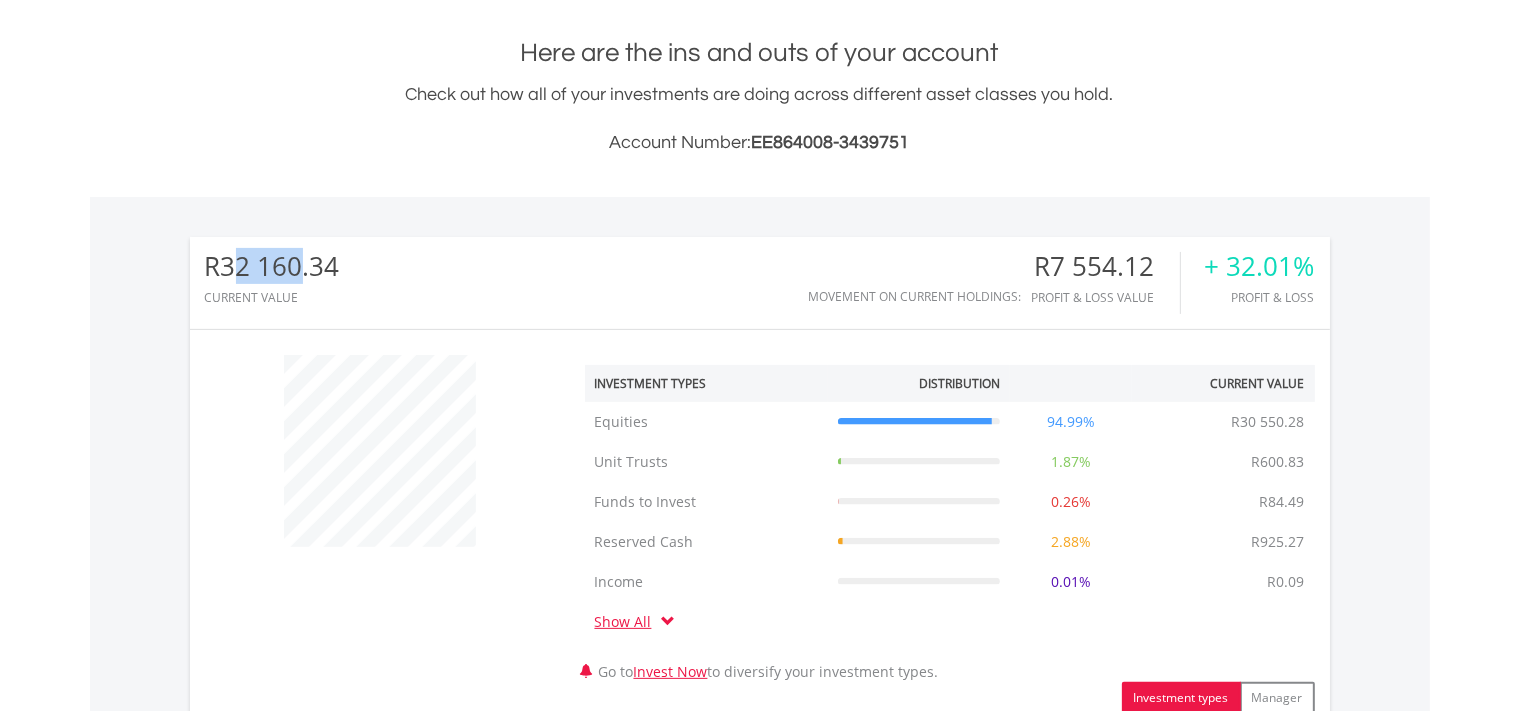 drag, startPoint x: 229, startPoint y: 265, endPoint x: 303, endPoint y: 266, distance: 74.00676 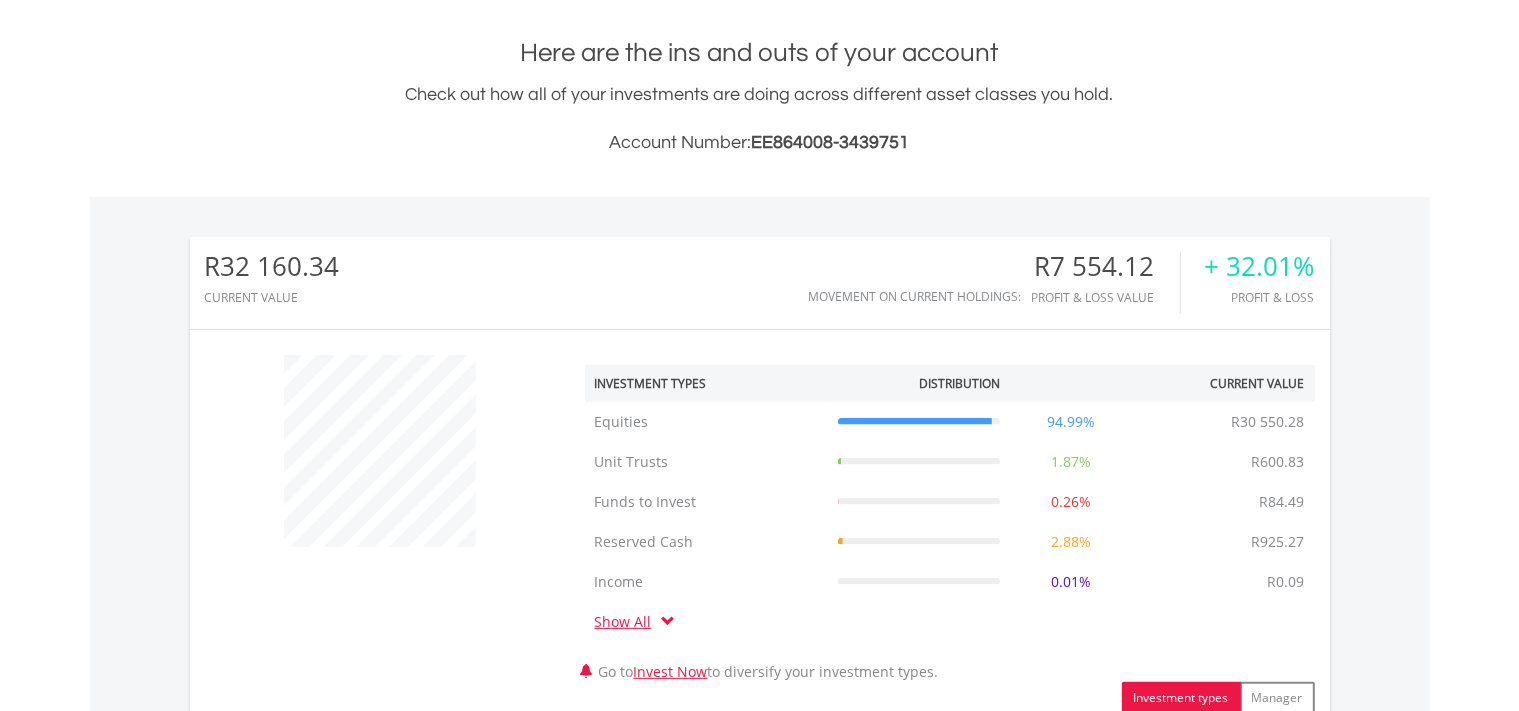 click on "R32 160.34
CURRENT VALUE
Movement on Current Holdings:
R7 554.12
Profit & Loss Value
+ 32.01%
Profit & Loss" at bounding box center (760, 283) 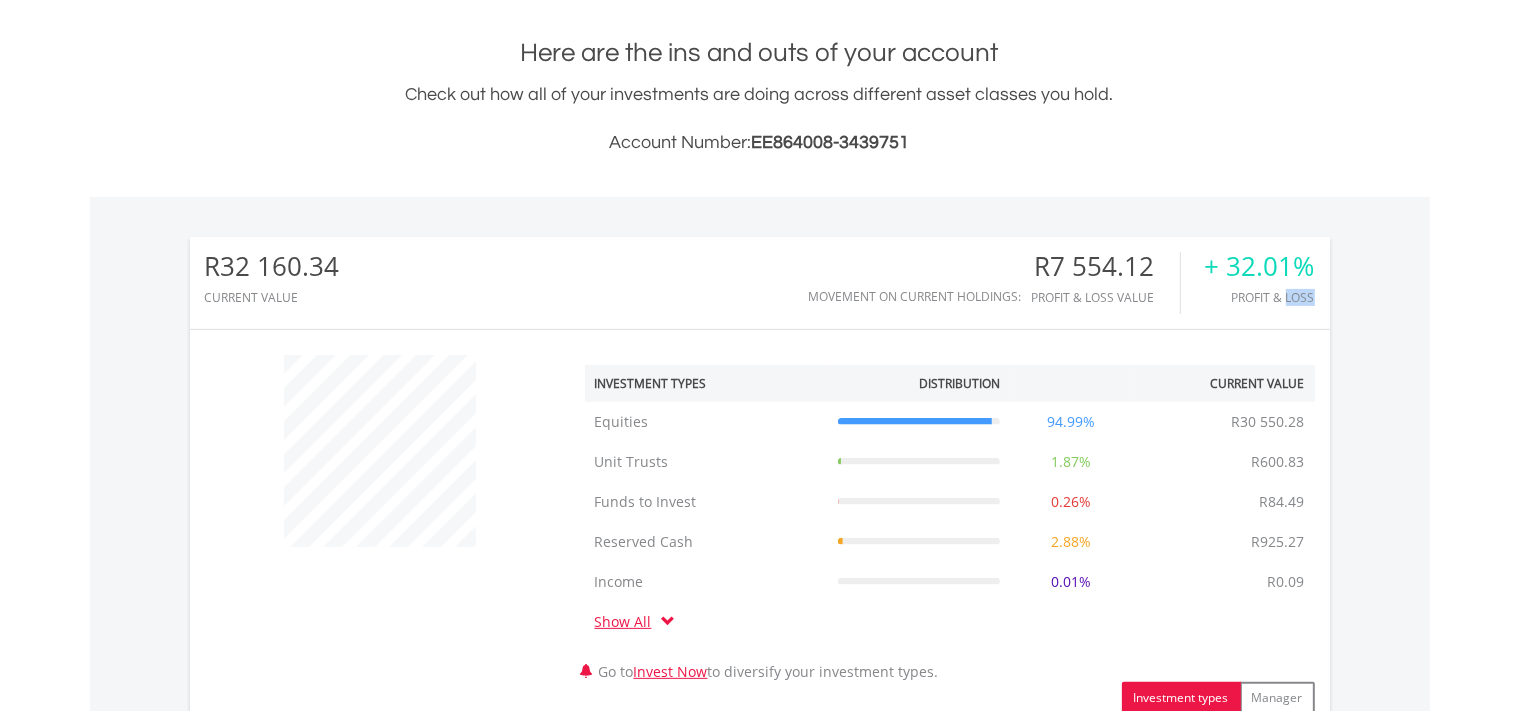click on "R32 160.34
CURRENT VALUE
Movement on Current Holdings:
R7 554.12
Profit & Loss Value
+ 32.01%
Profit & Loss" at bounding box center [760, 283] 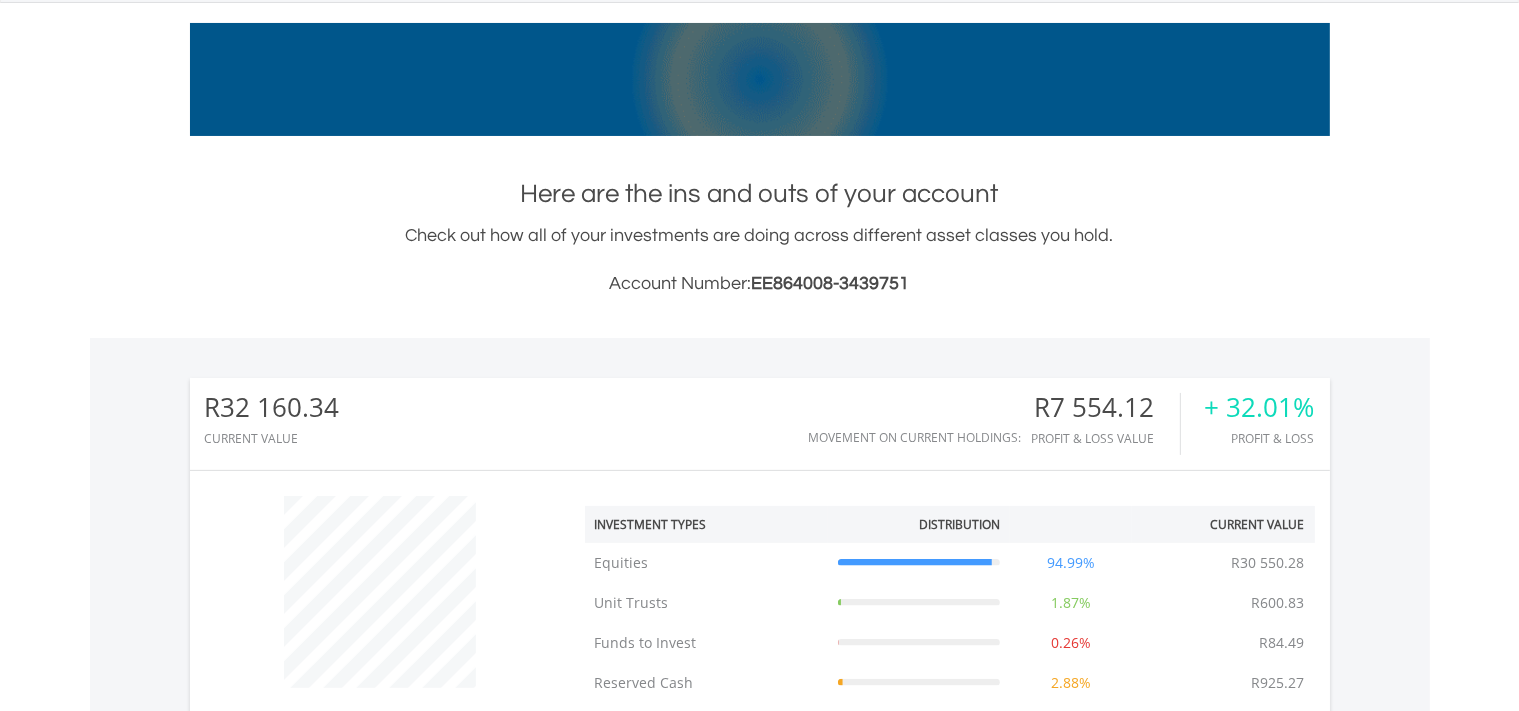 scroll, scrollTop: 422, scrollLeft: 0, axis: vertical 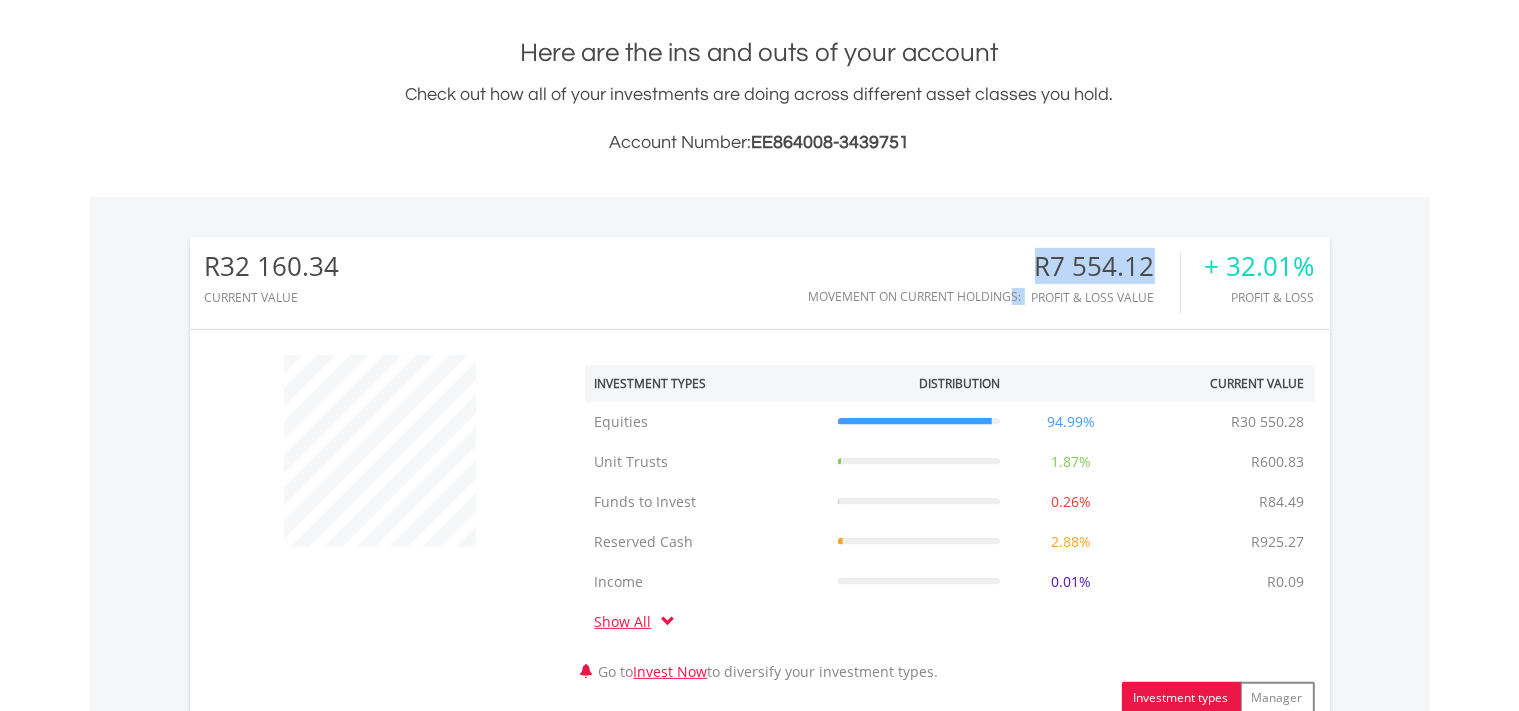 drag, startPoint x: 1015, startPoint y: 272, endPoint x: 1165, endPoint y: 264, distance: 150.21318 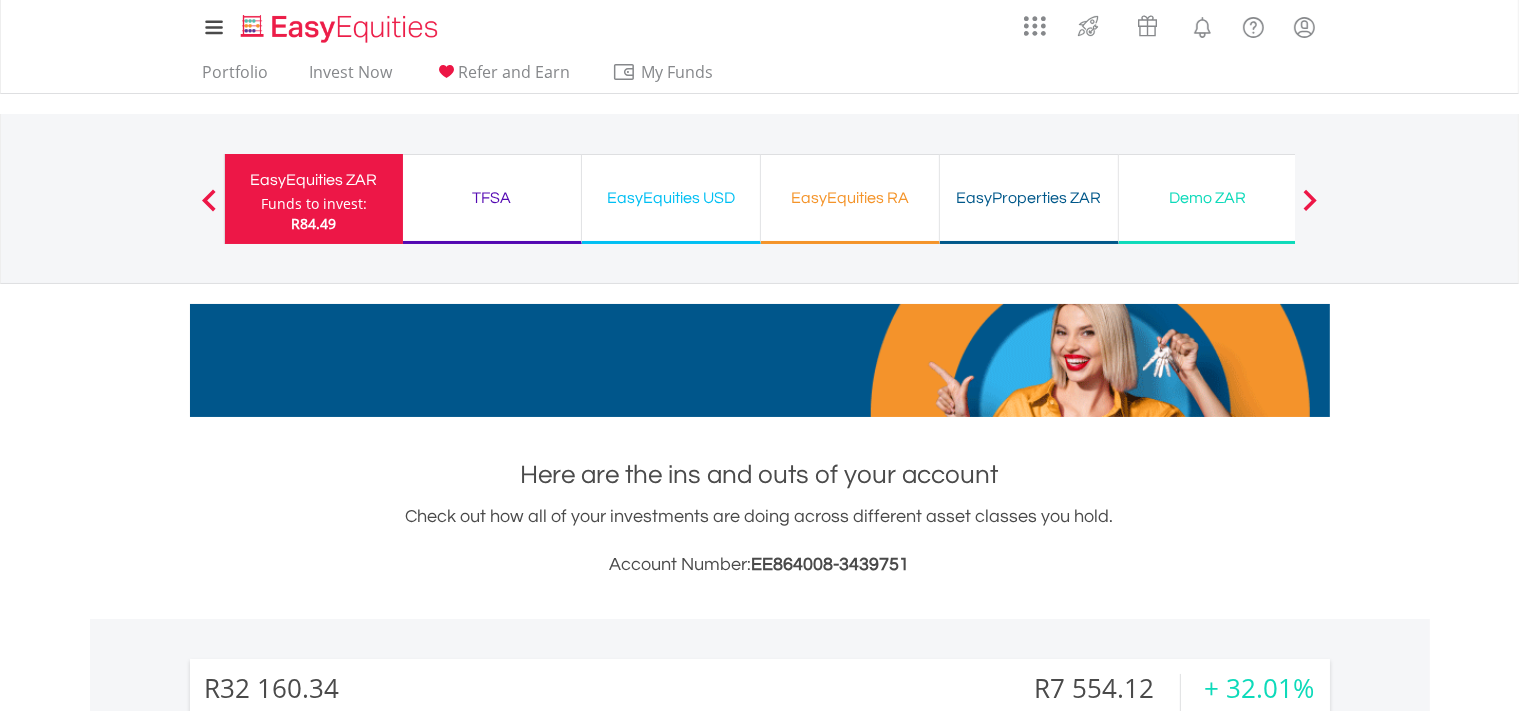 click on "Here are the ins and outs of your account" at bounding box center [760, 475] 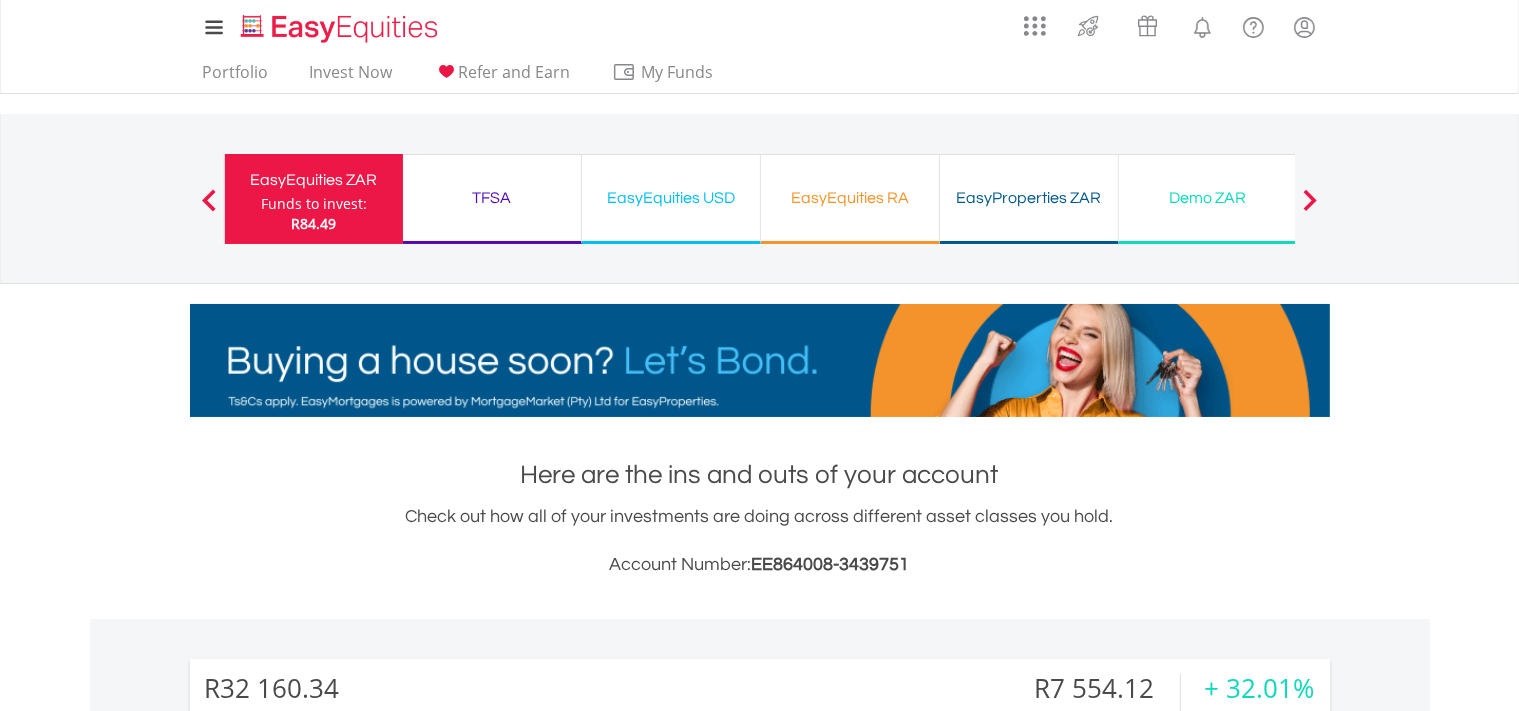 drag, startPoint x: 418, startPoint y: 518, endPoint x: 1284, endPoint y: 526, distance: 866.0369 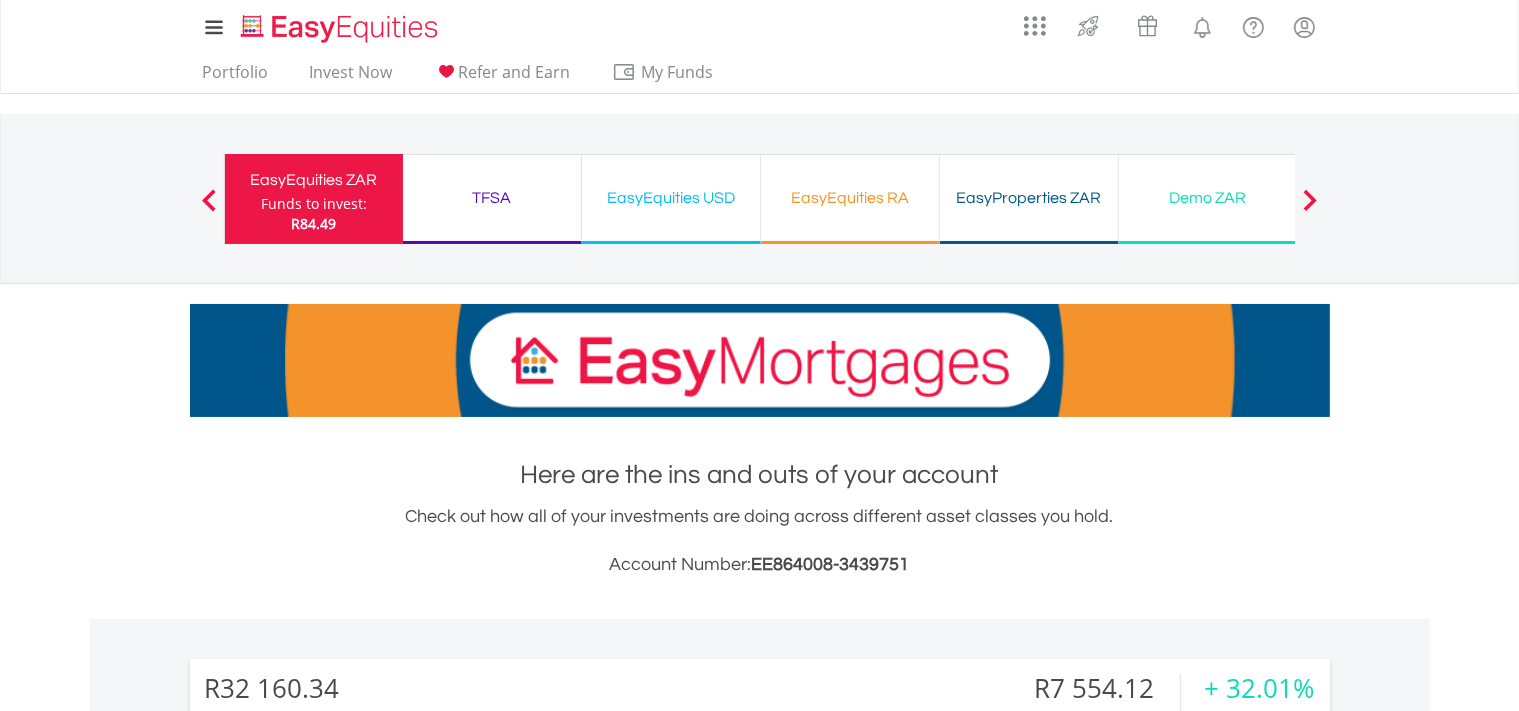 click on "Check out how all of your investments are doing across different asset classes you hold.
Account Number:  EE864008-3439751" at bounding box center (760, 541) 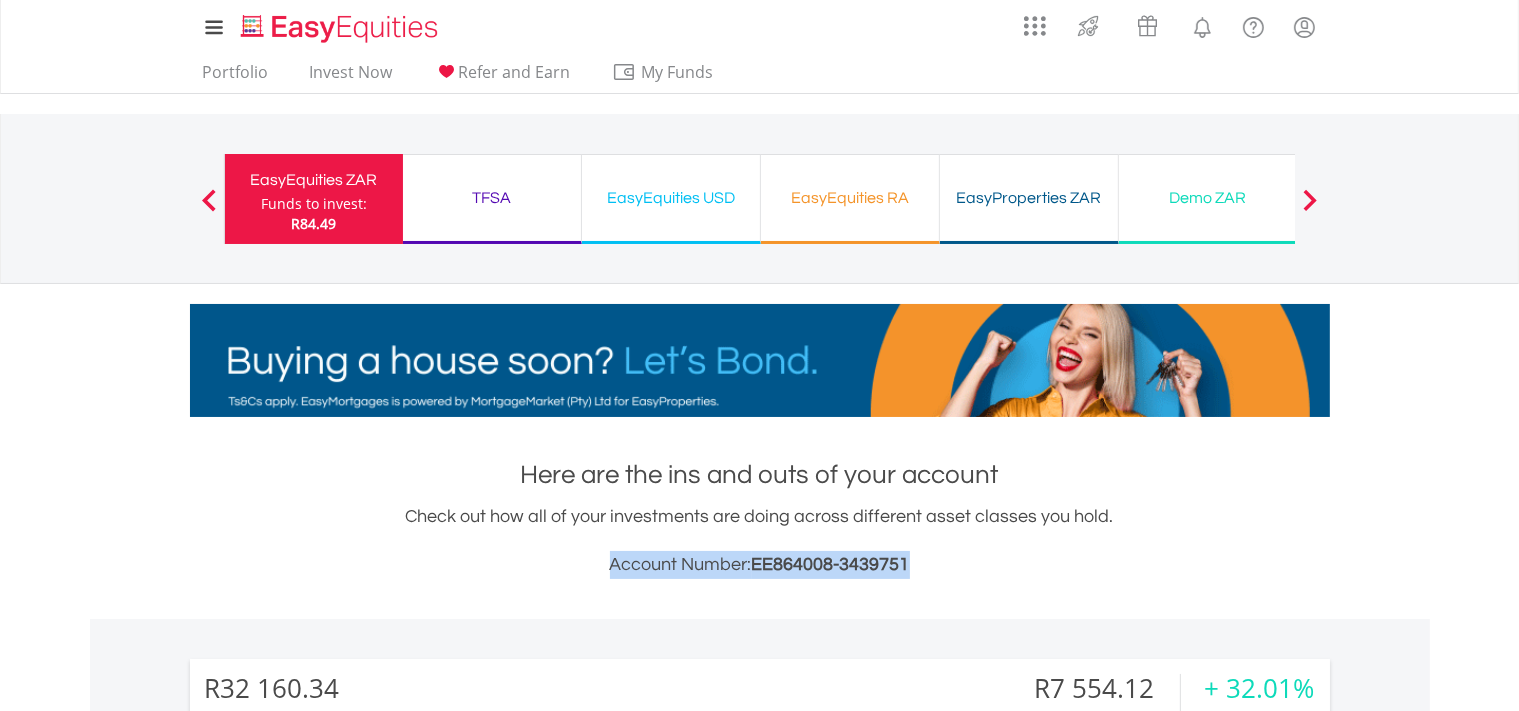 drag, startPoint x: 590, startPoint y: 564, endPoint x: 1076, endPoint y: 560, distance: 486.01645 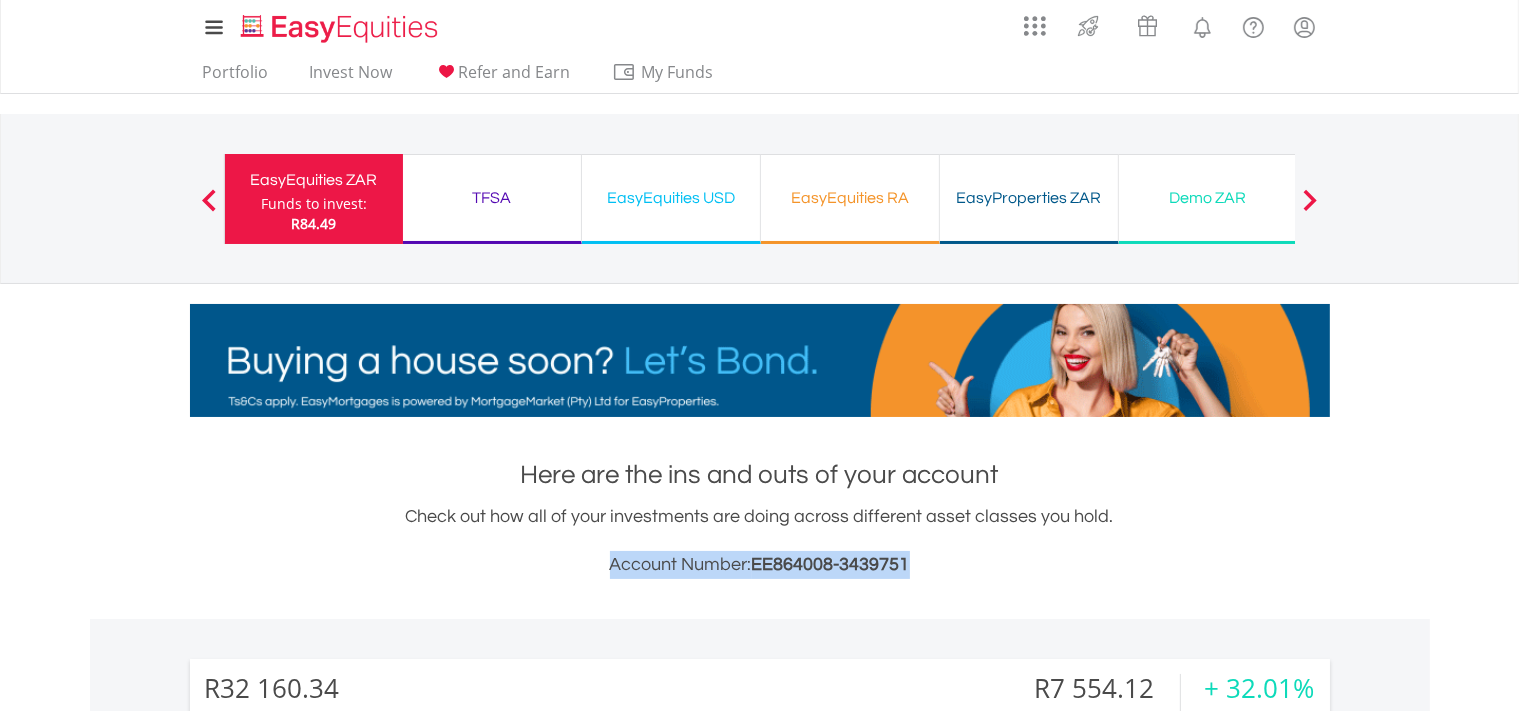 click on "Account Number:  EE864008-3439751" at bounding box center (760, 565) 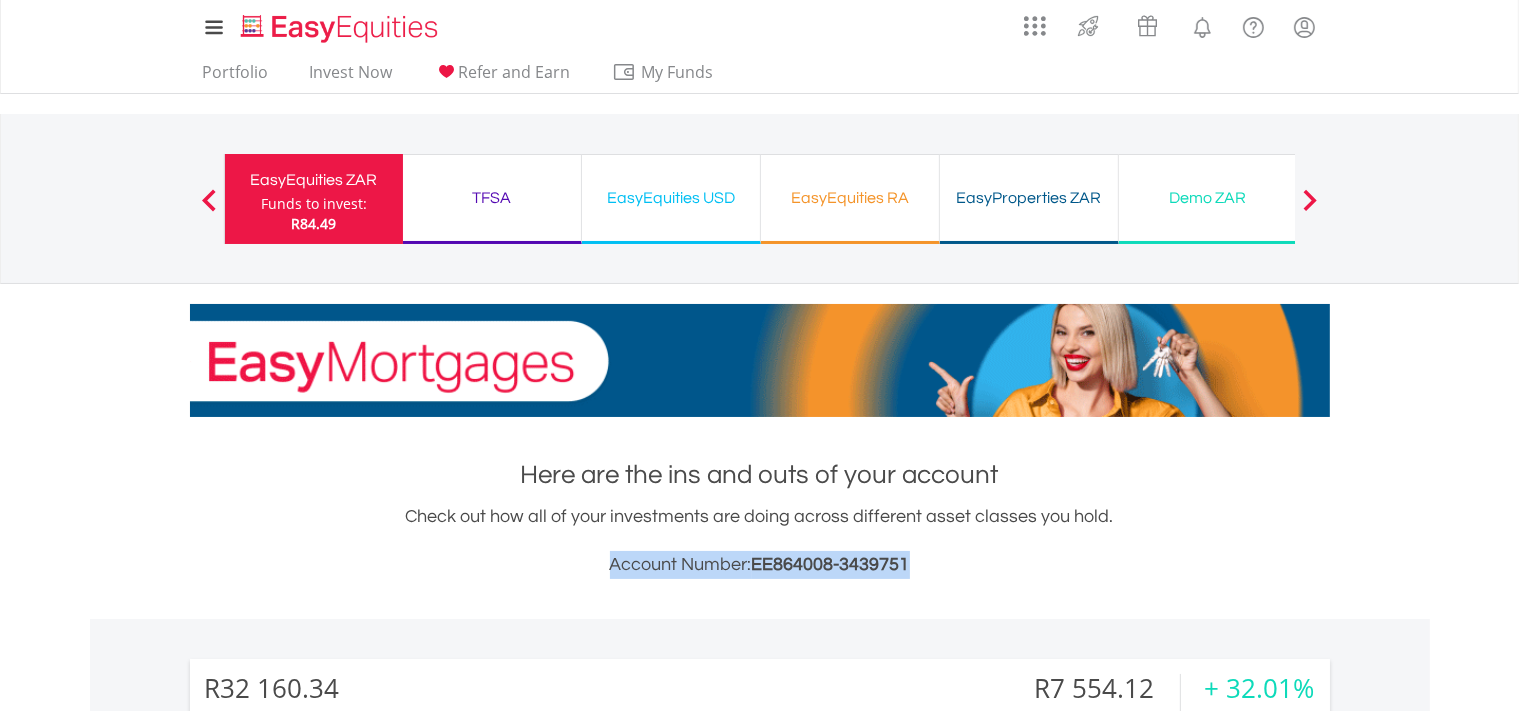 click on "Account Number:  EE864008-3439751" at bounding box center [760, 565] 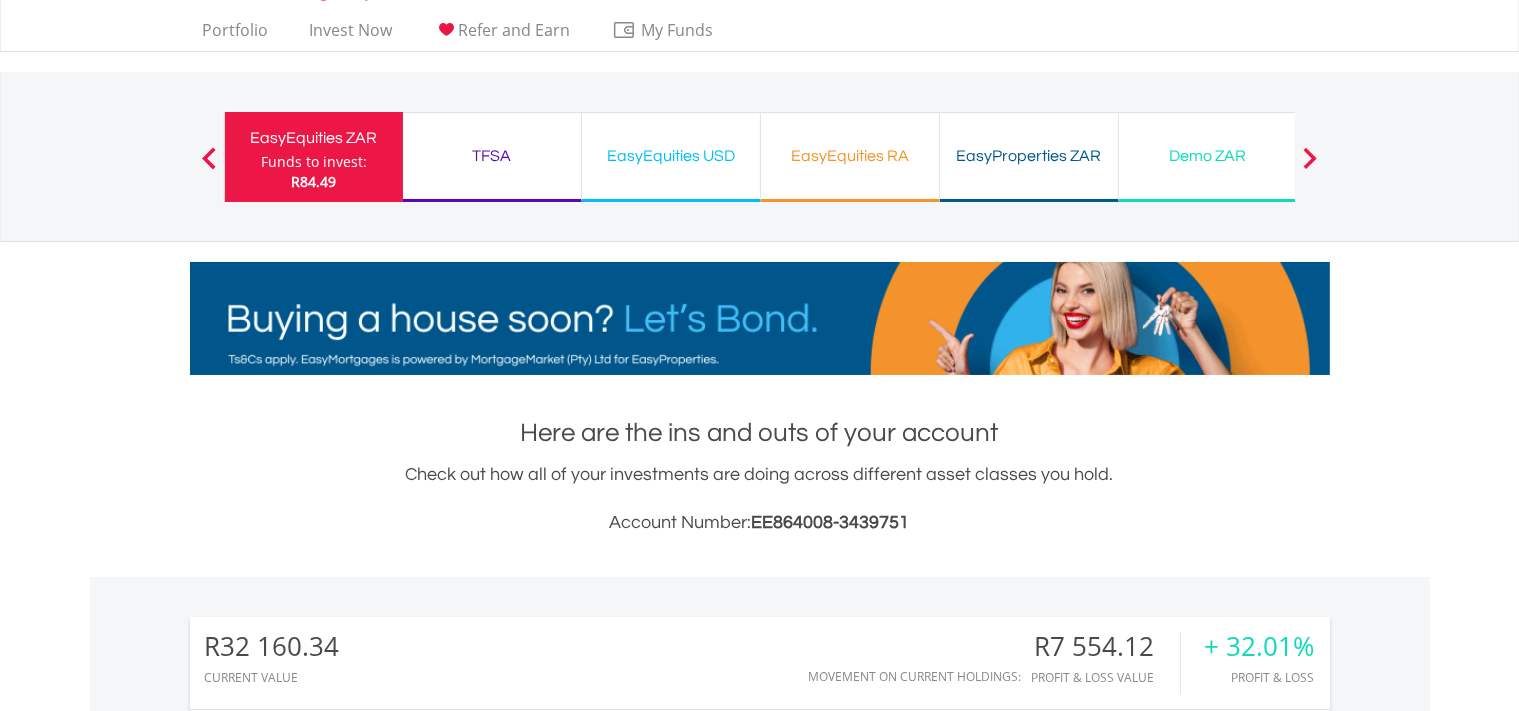 scroll, scrollTop: 0, scrollLeft: 0, axis: both 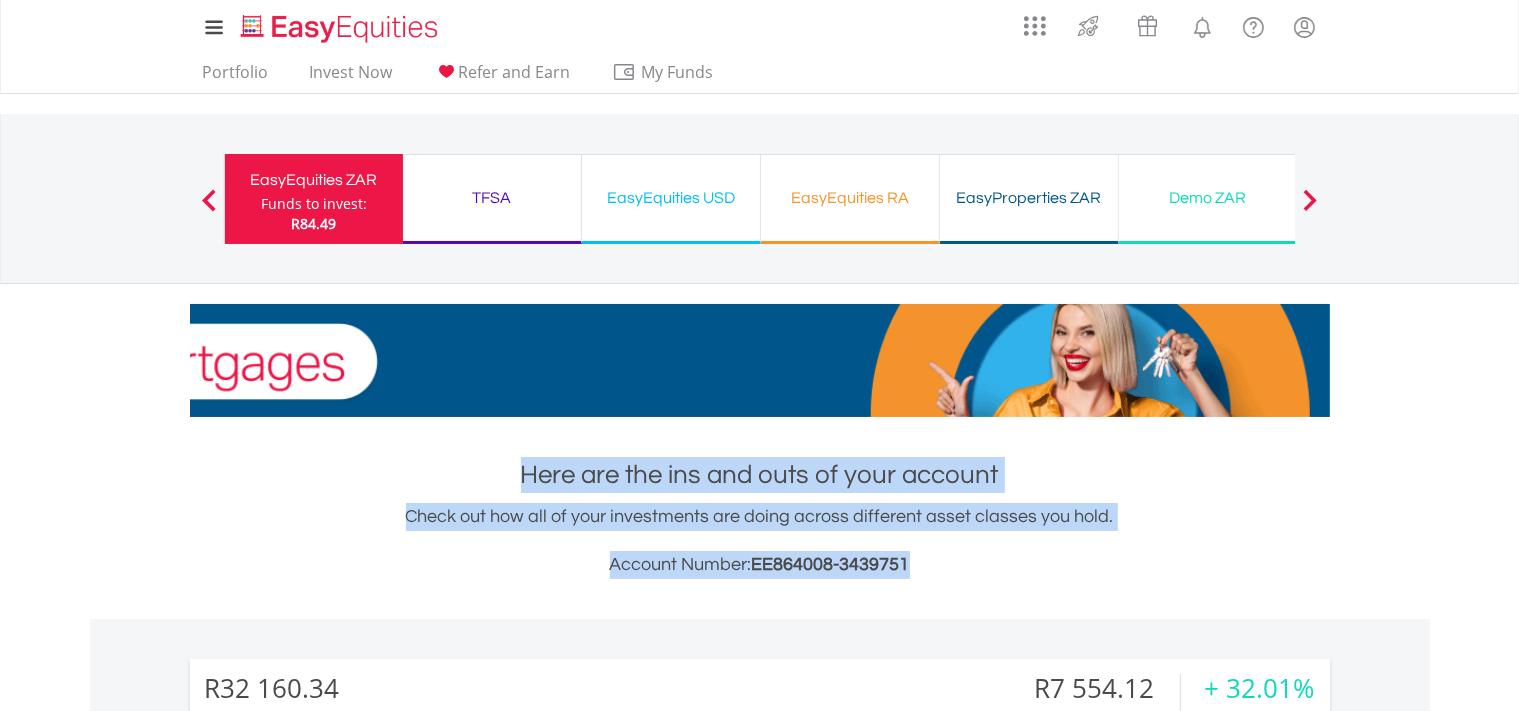 drag, startPoint x: 871, startPoint y: 563, endPoint x: 427, endPoint y: 454, distance: 457.18378 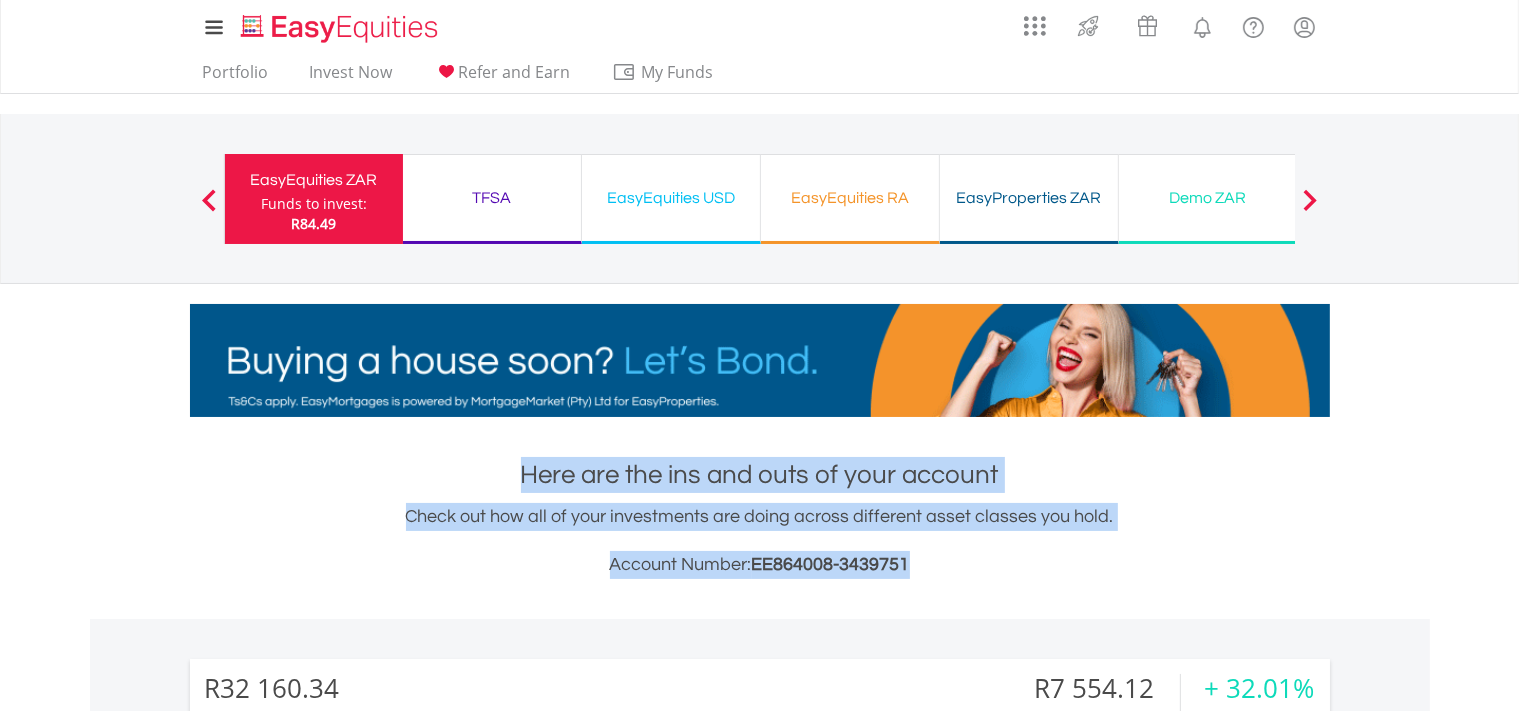 click on "Here are the ins and outs of your account
Check out how all of your investments are doing across different asset classes you hold.
Account Number:  EE864008-3439751
R32 160.34
CURRENT VALUE
Movement on Current Holdings:
R7 554.12
Profit & Loss Value
+ 32.01%
Profit & Loss" at bounding box center (760, 980) 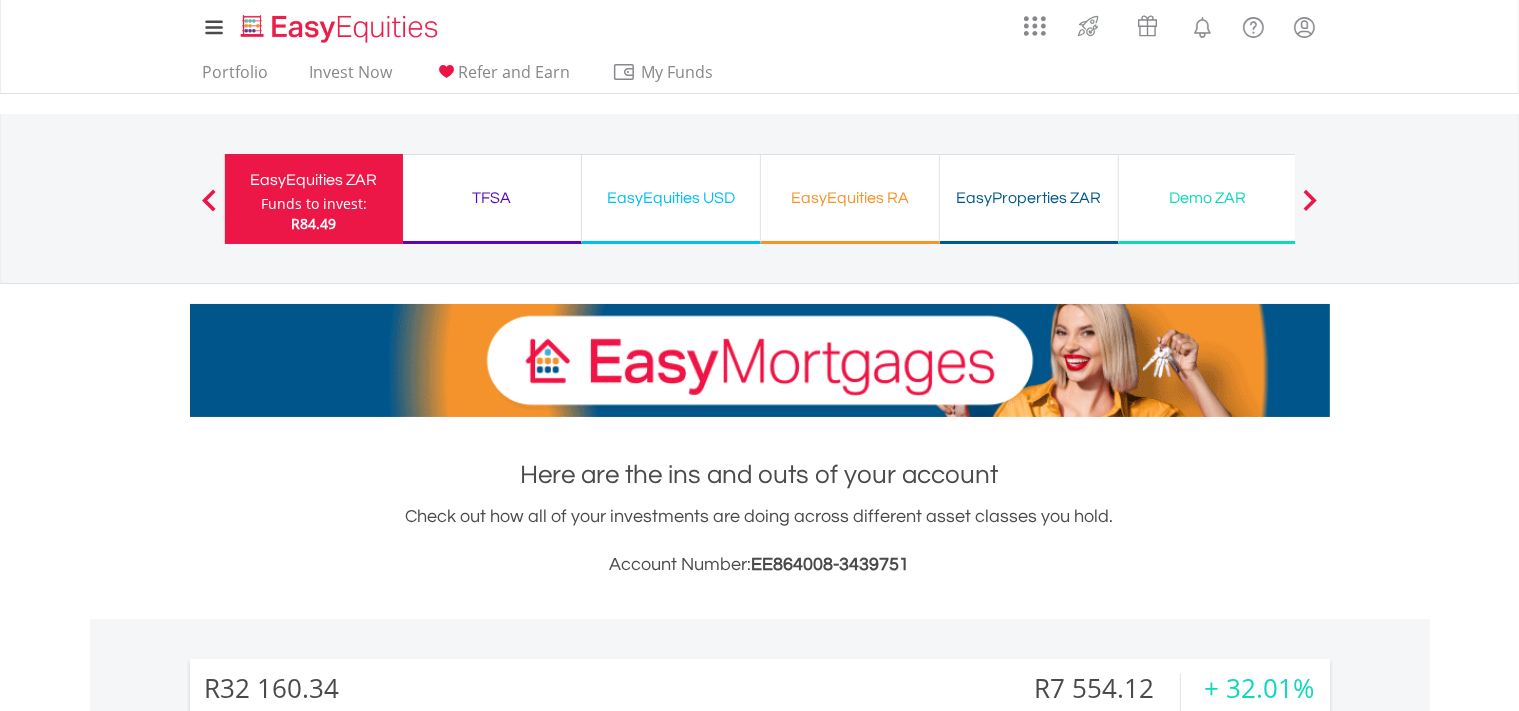 click on "Here are the ins and outs of your account
Check out how all of your investments are doing across different asset classes you hold.
Account Number:  EE864008-3439751
R32 160.34
CURRENT VALUE
Movement on Current Holdings:
R7 554.12
Profit & Loss Value
+ 32.01%
Profit & Loss" at bounding box center [760, 980] 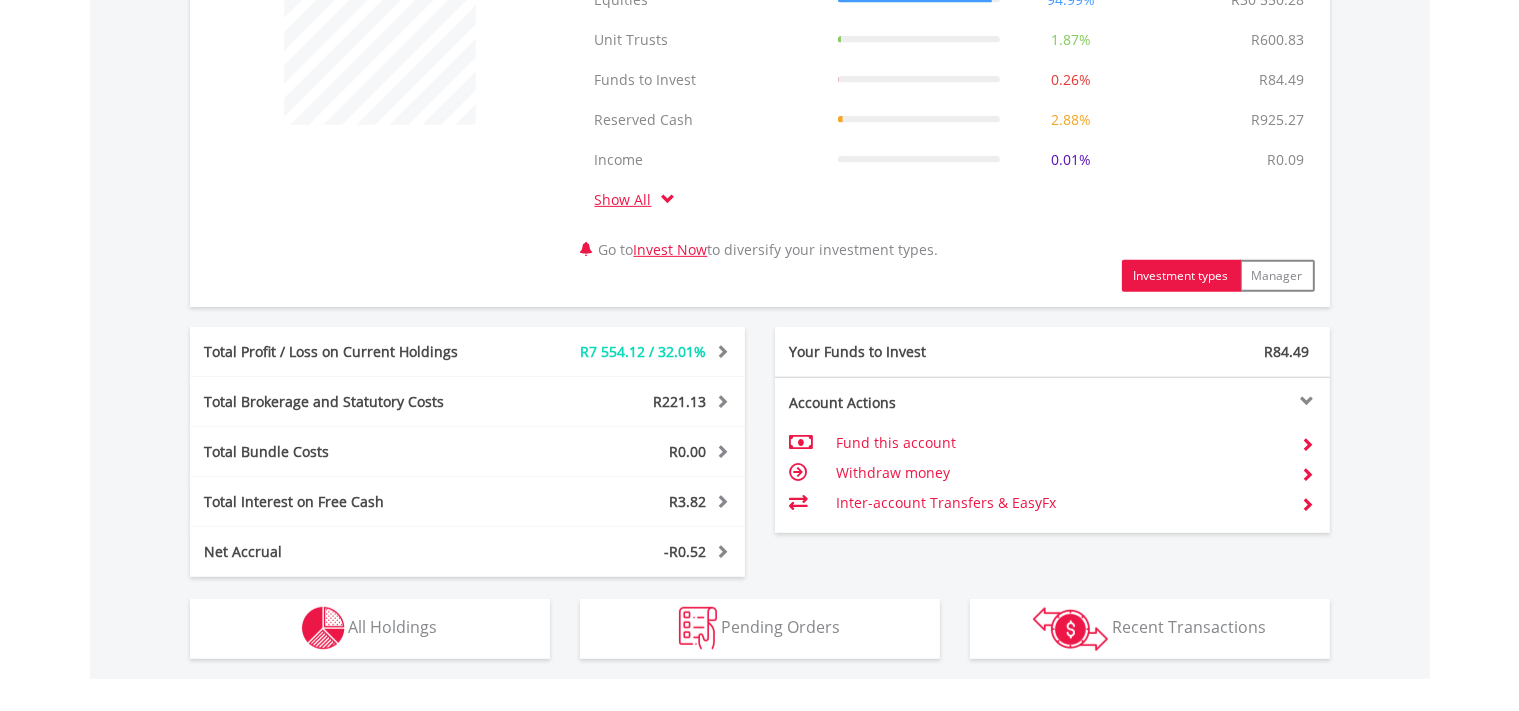 scroll, scrollTop: 1138, scrollLeft: 0, axis: vertical 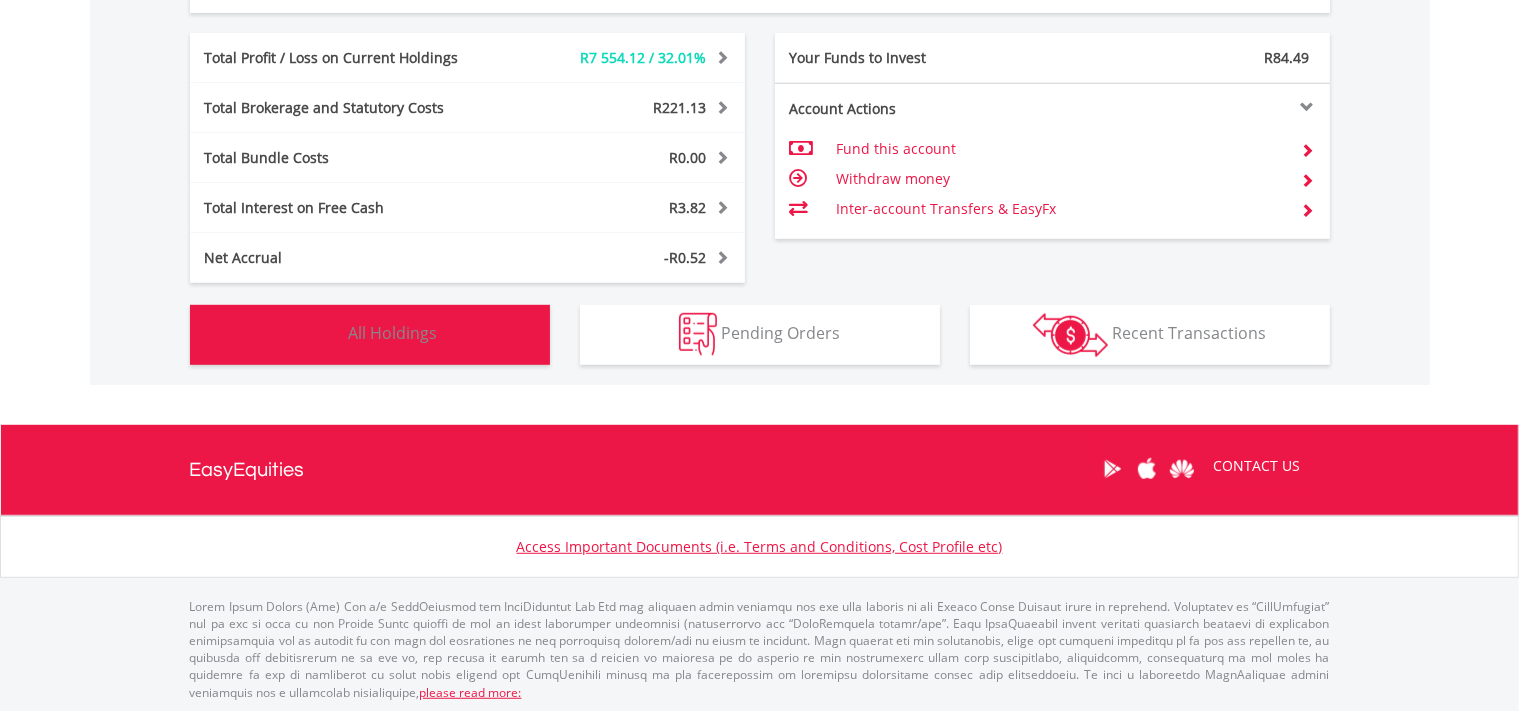 click on "All Holdings" at bounding box center (393, 333) 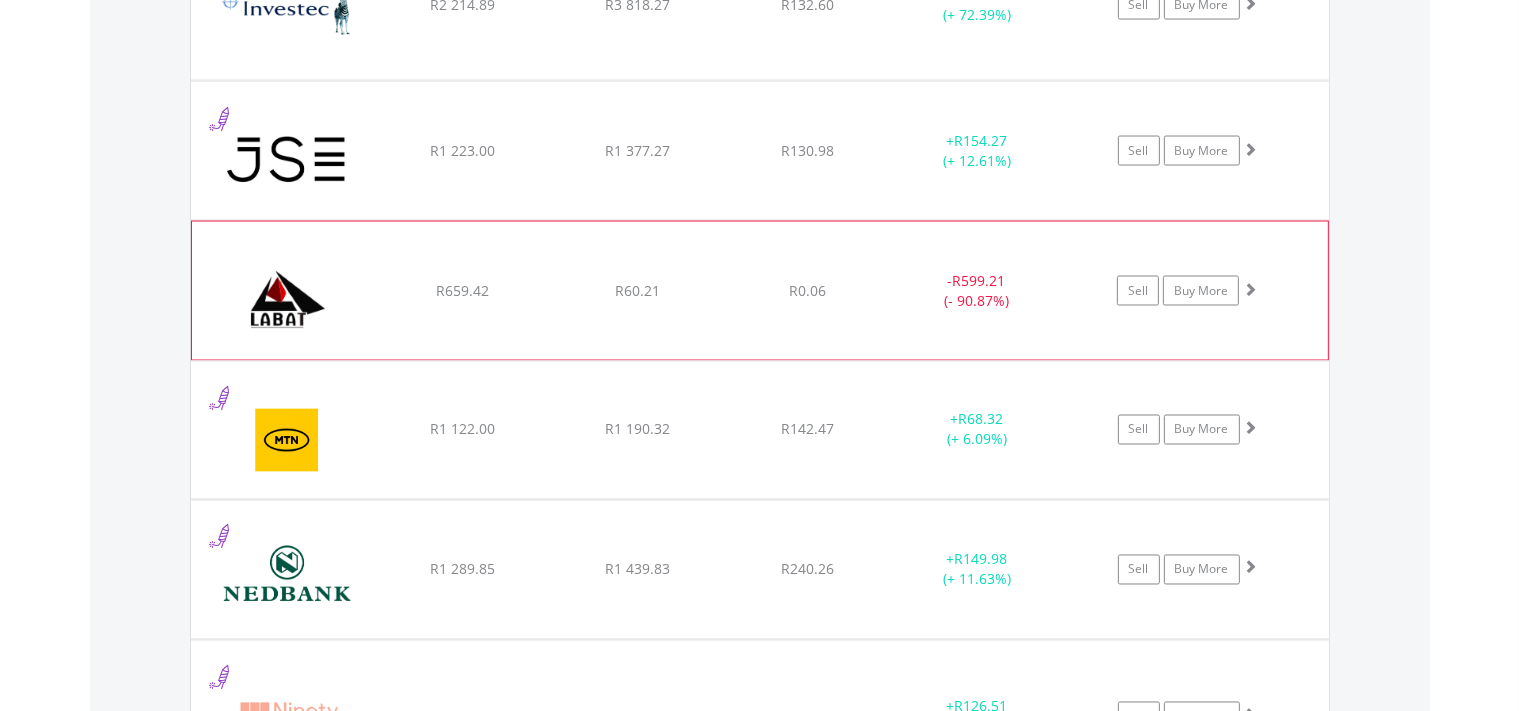 scroll, scrollTop: 3461, scrollLeft: 0, axis: vertical 